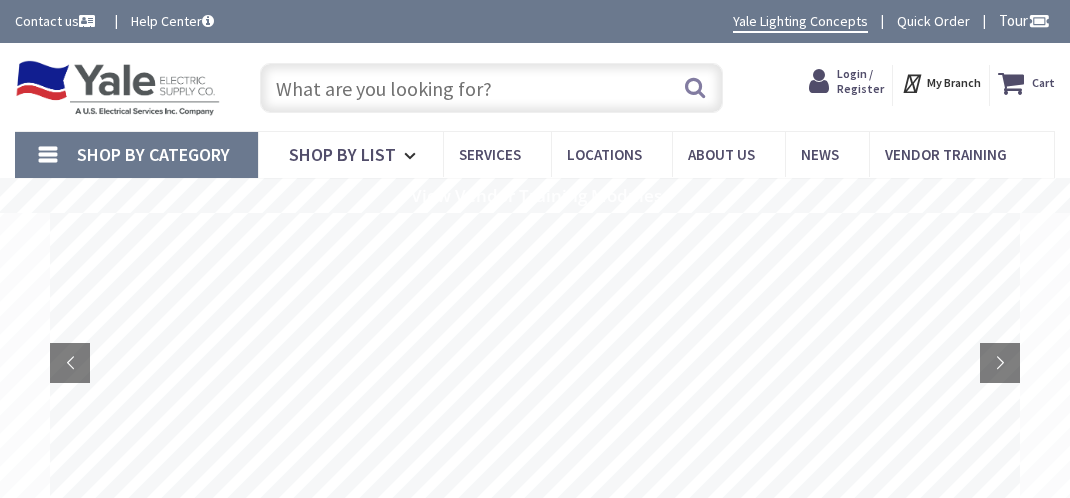 scroll, scrollTop: 0, scrollLeft: 0, axis: both 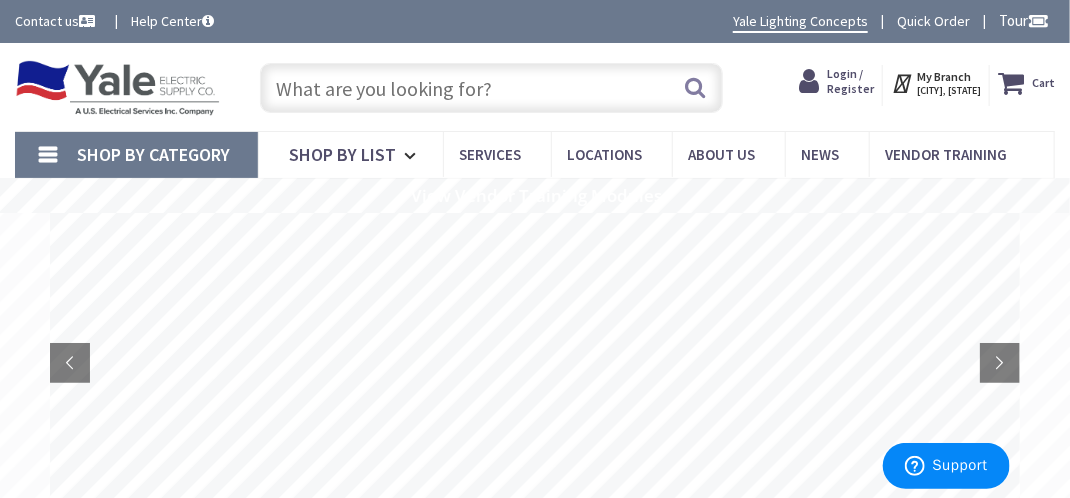 click on "Login / Register" at bounding box center [850, 80] 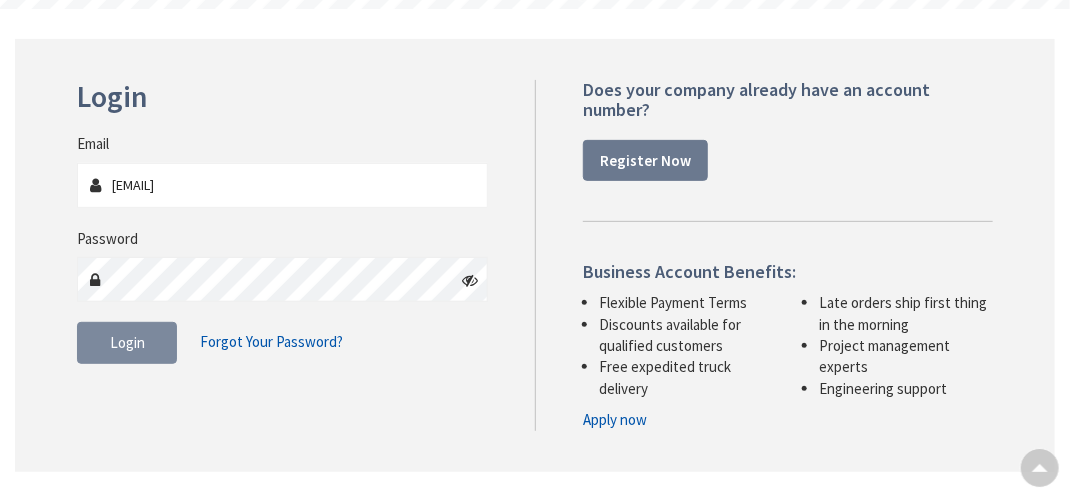 scroll, scrollTop: 204, scrollLeft: 0, axis: vertical 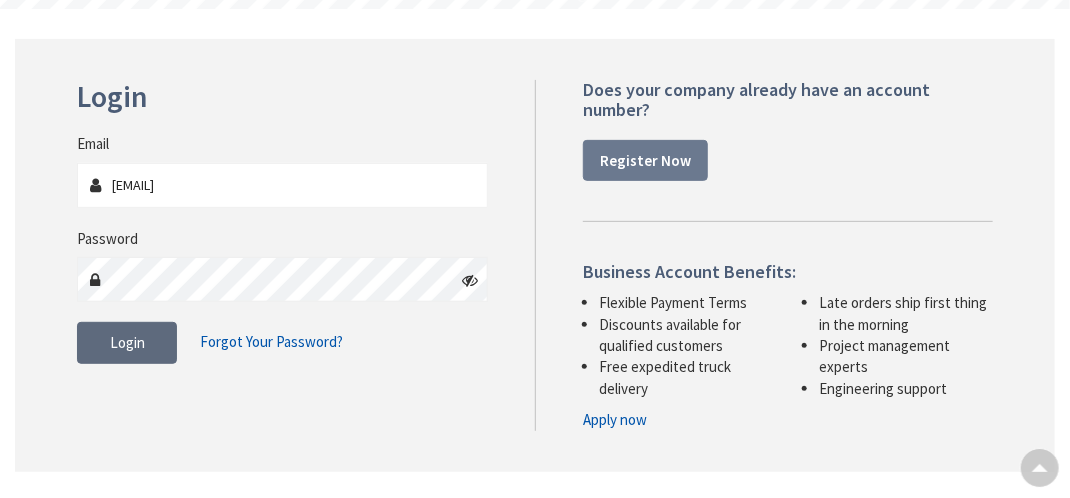 click on "Login" at bounding box center (127, 342) 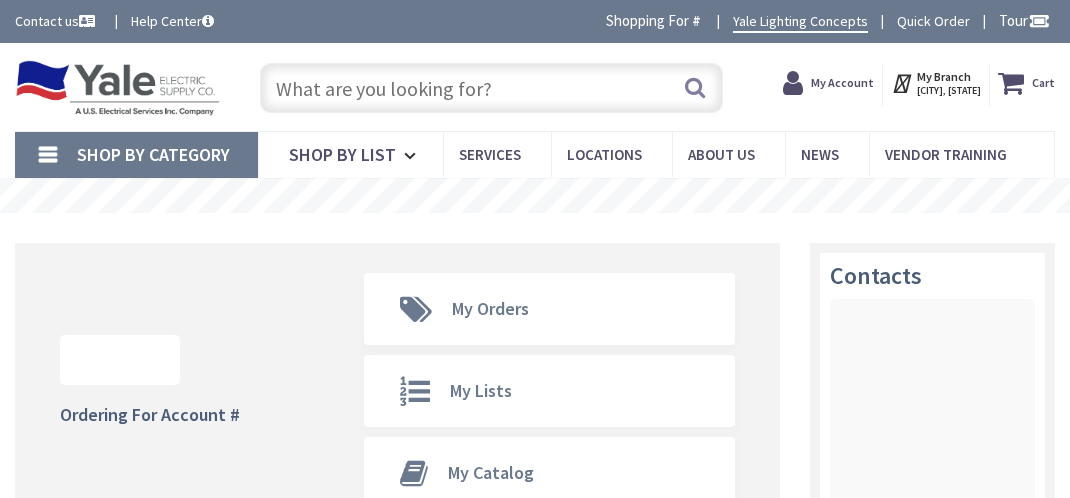 scroll, scrollTop: 0, scrollLeft: 0, axis: both 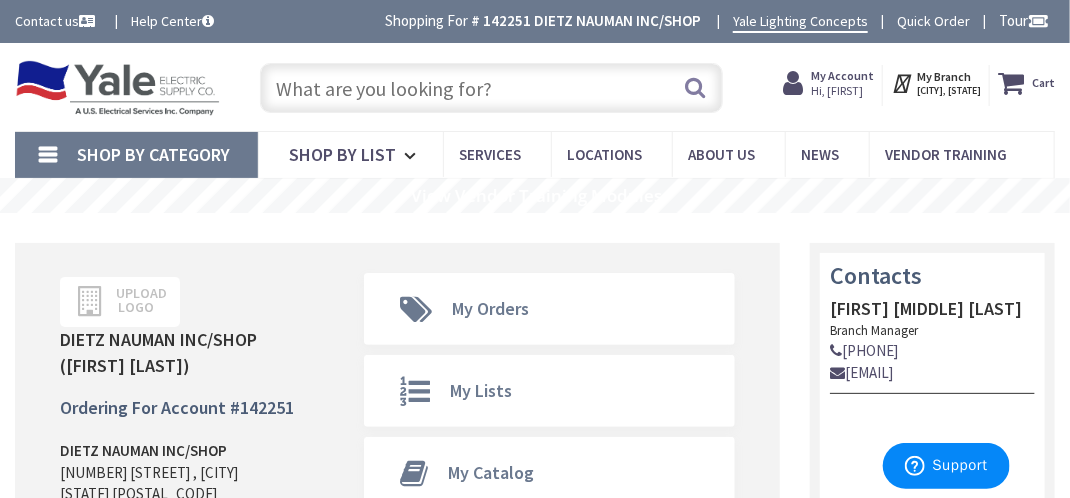 click at bounding box center (491, 88) 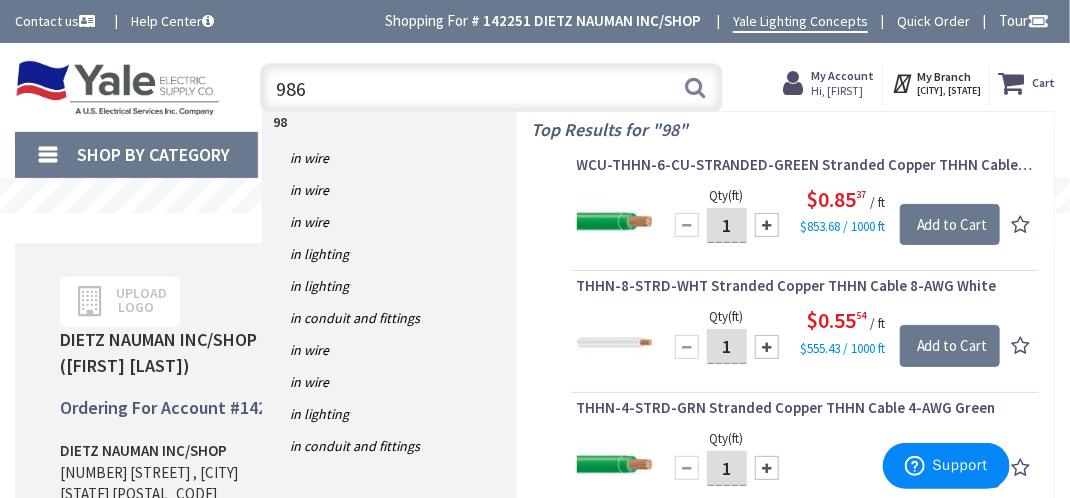 type on "9866" 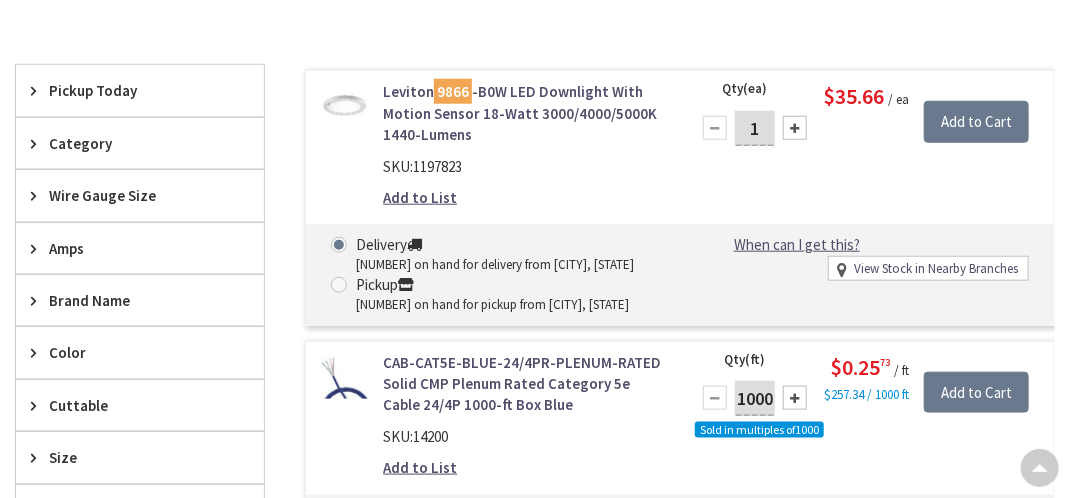 scroll, scrollTop: 599, scrollLeft: 0, axis: vertical 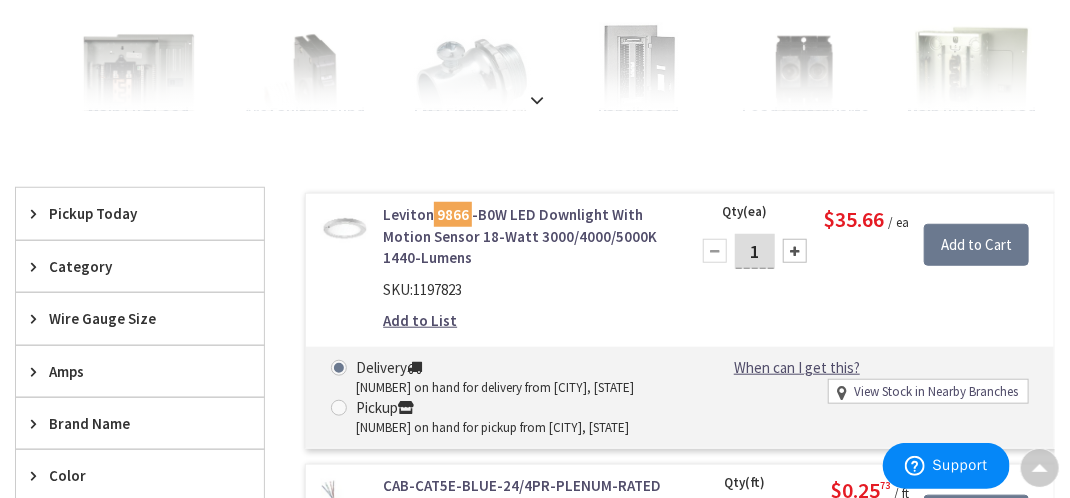 click at bounding box center [344, 227] 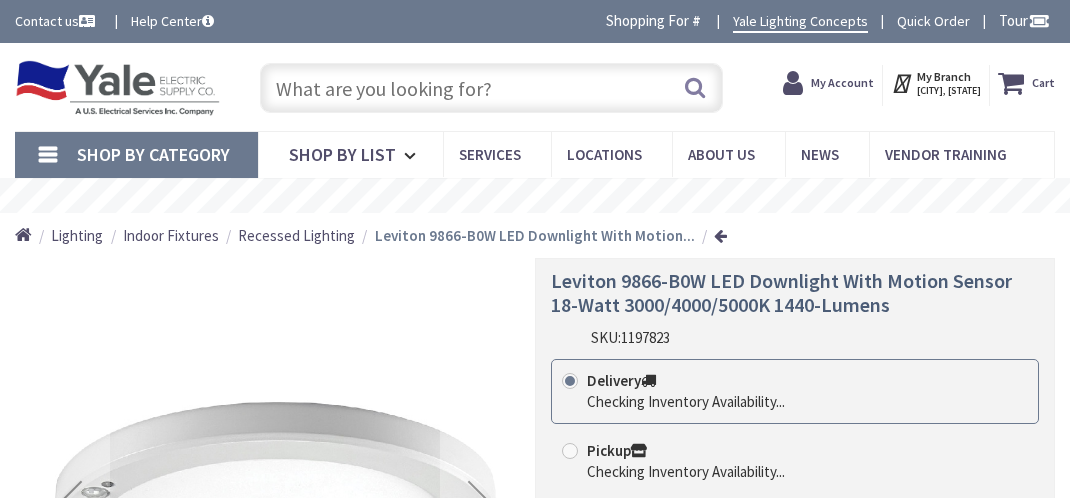 scroll, scrollTop: 0, scrollLeft: 0, axis: both 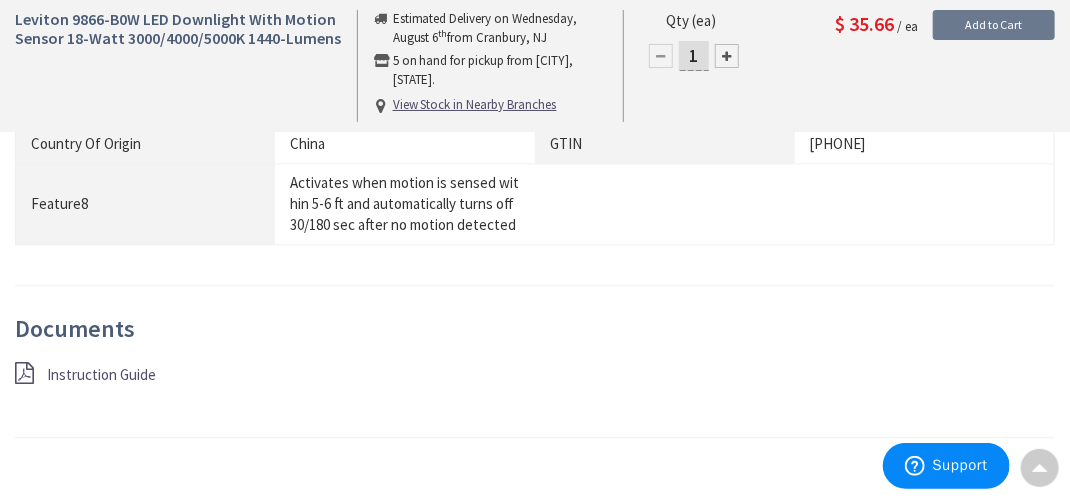 click on "Instruction Guide" at bounding box center (101, 374) 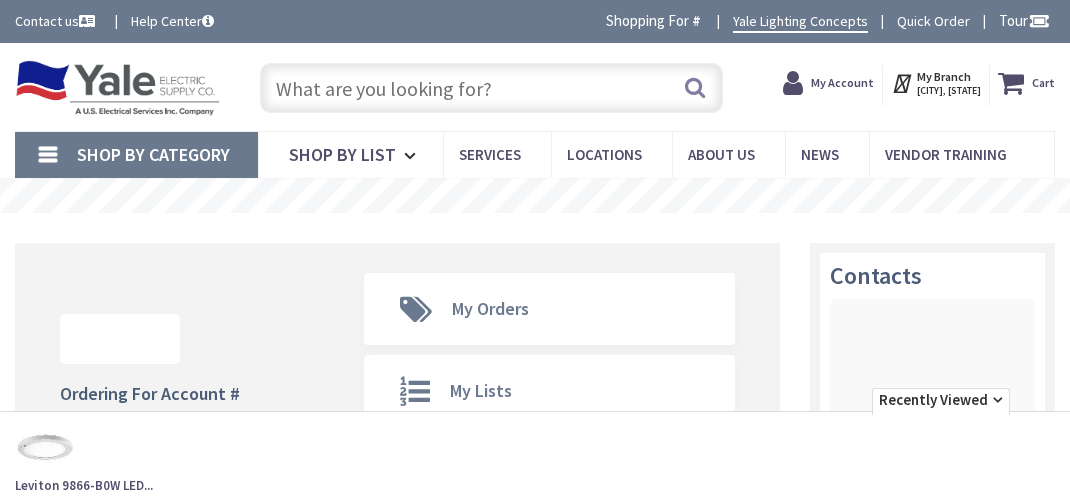 scroll, scrollTop: 0, scrollLeft: 0, axis: both 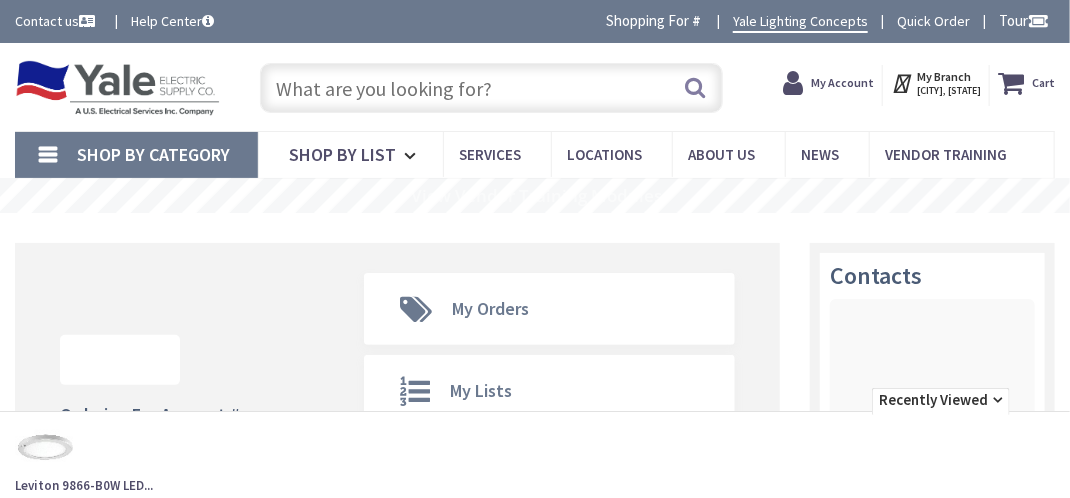 click at bounding box center [491, 88] 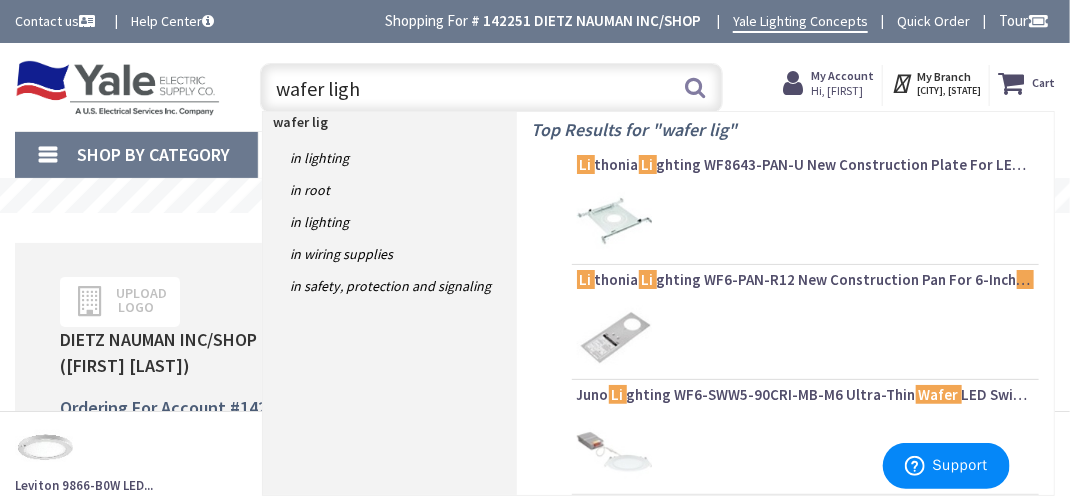 type on "wafer light" 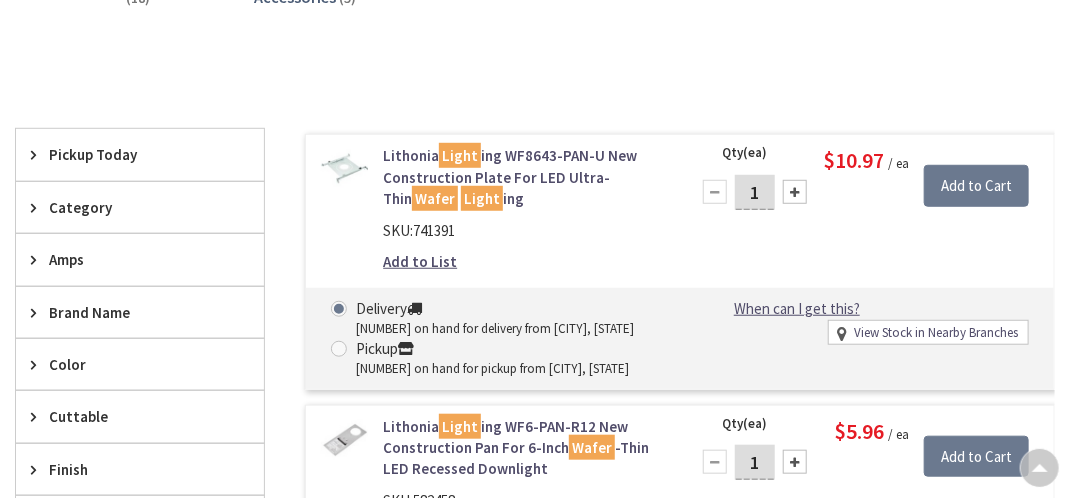scroll, scrollTop: 528, scrollLeft: 0, axis: vertical 